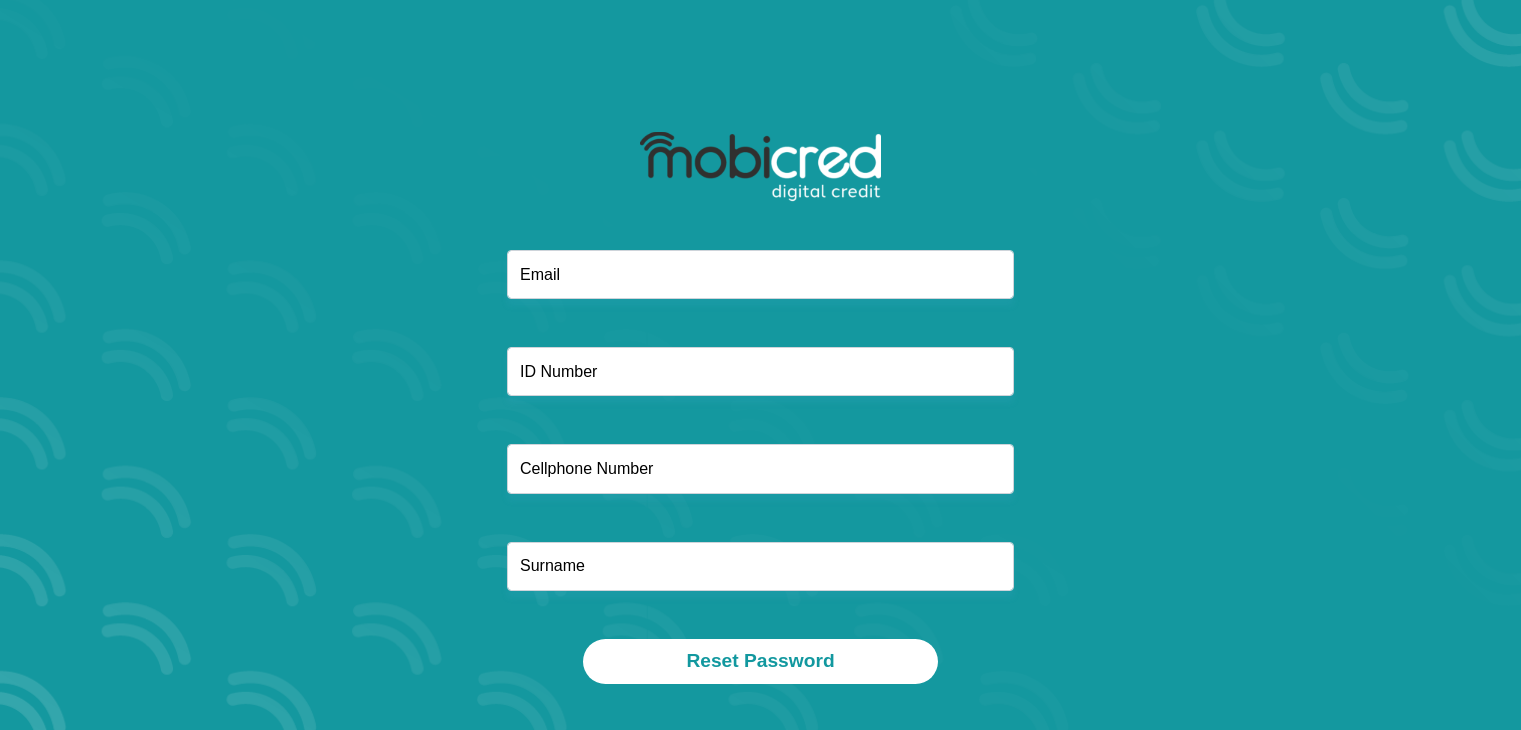scroll, scrollTop: 0, scrollLeft: 0, axis: both 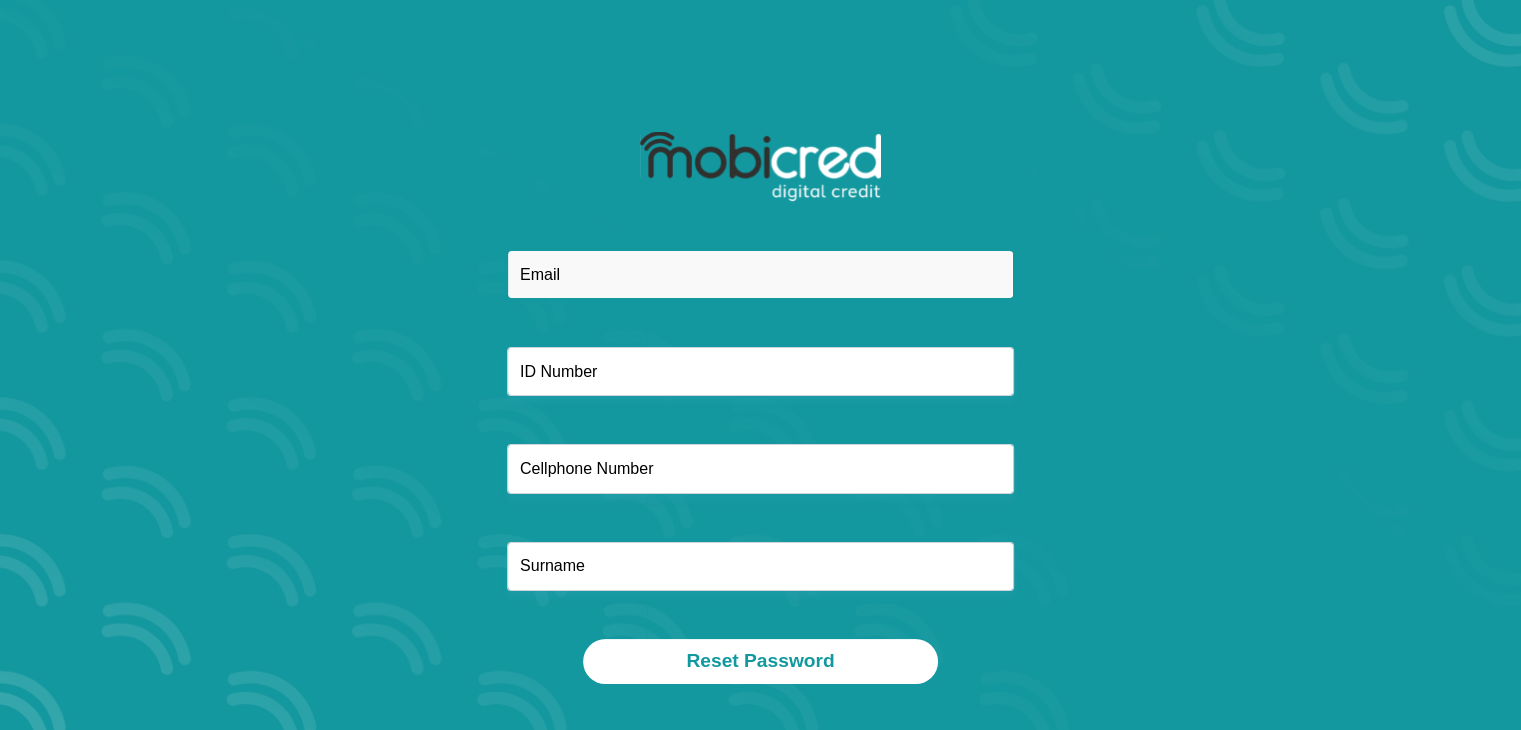click at bounding box center (760, 274) 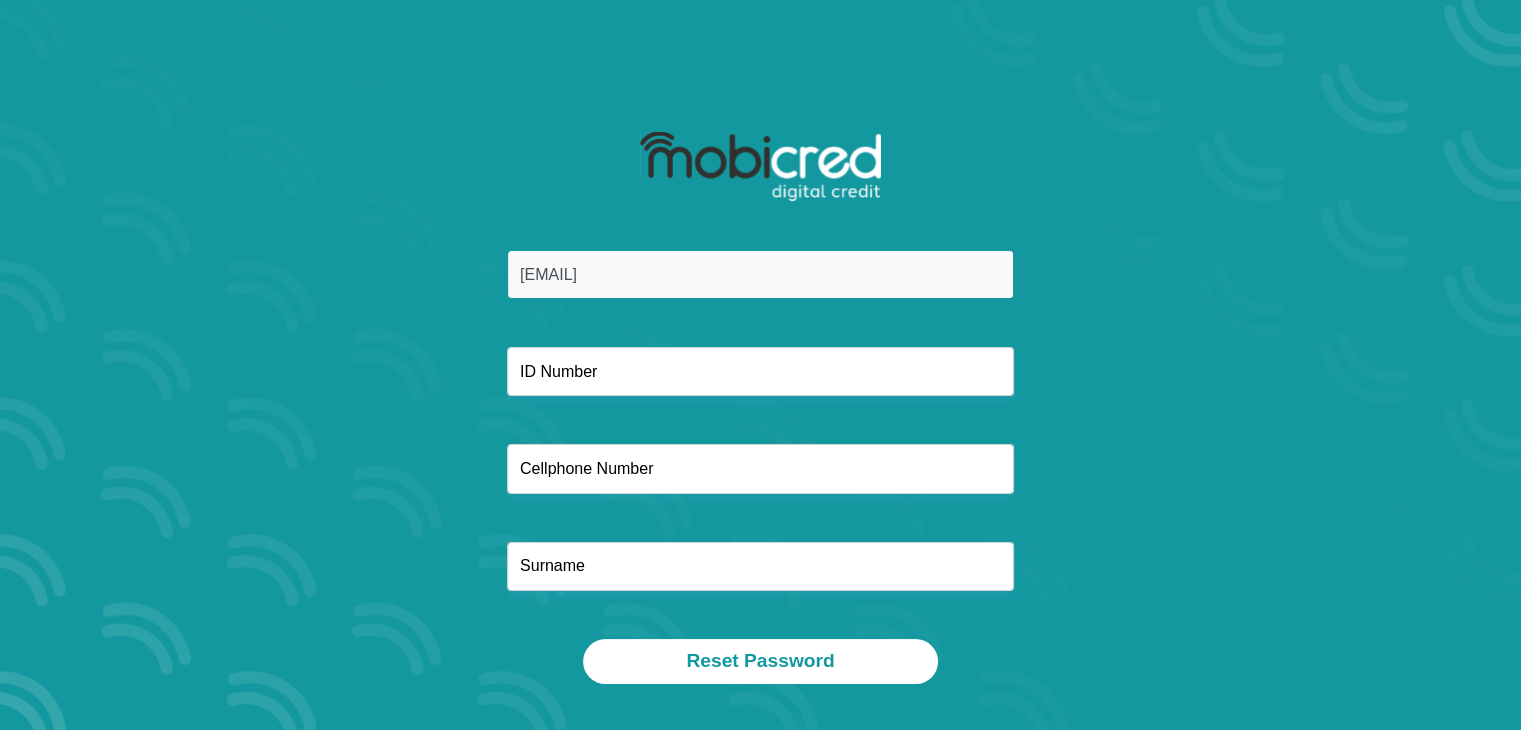 type on "0729205038" 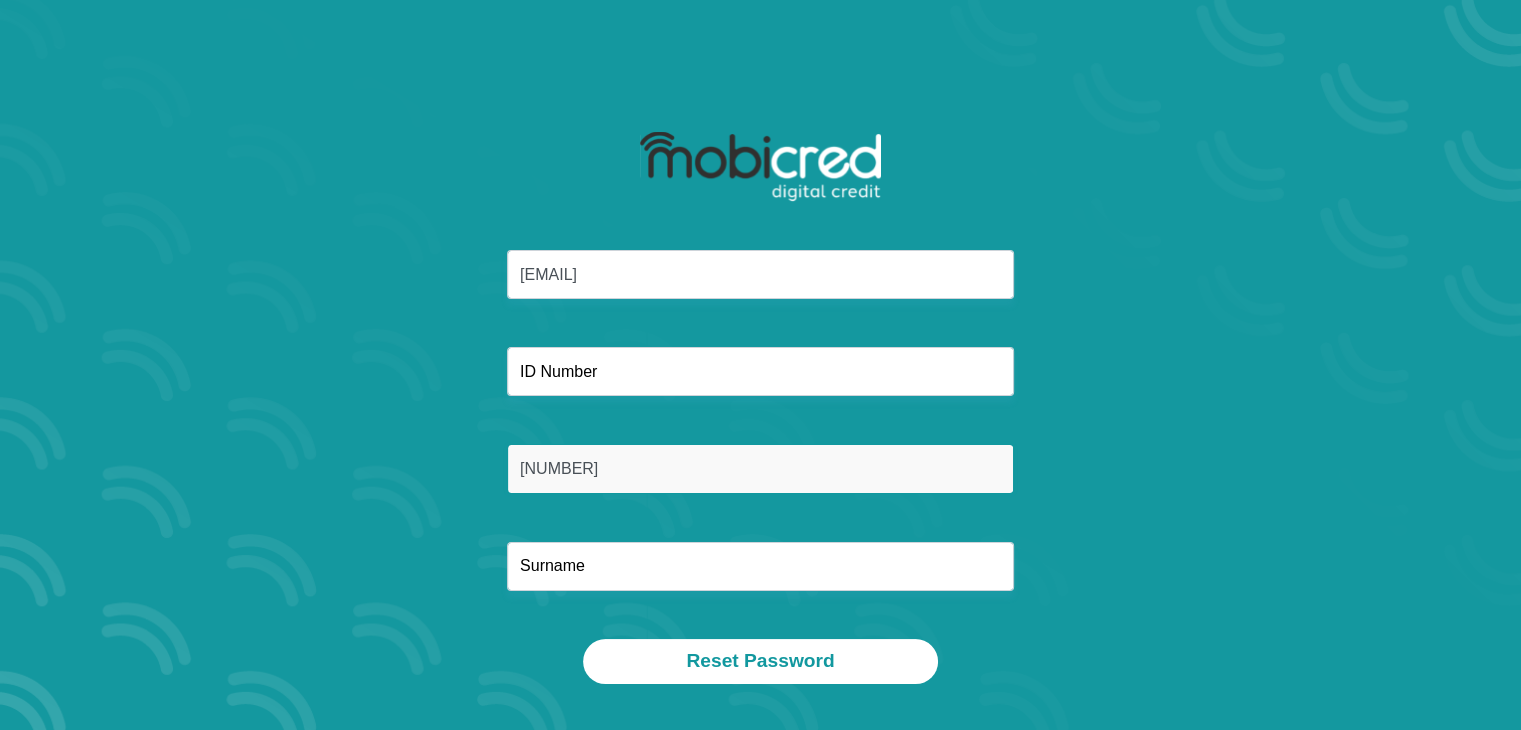 type on "Badenhorst" 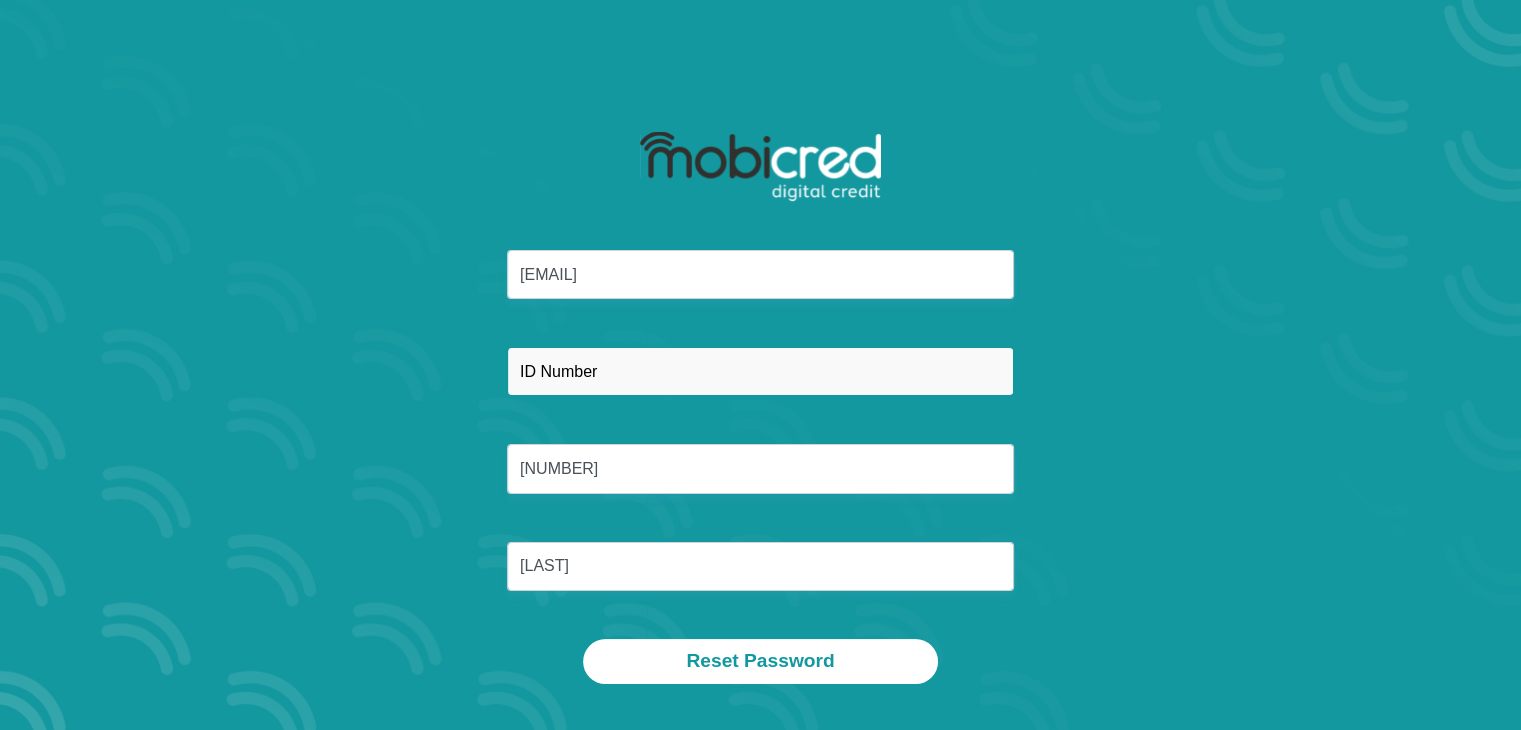 click at bounding box center (760, 371) 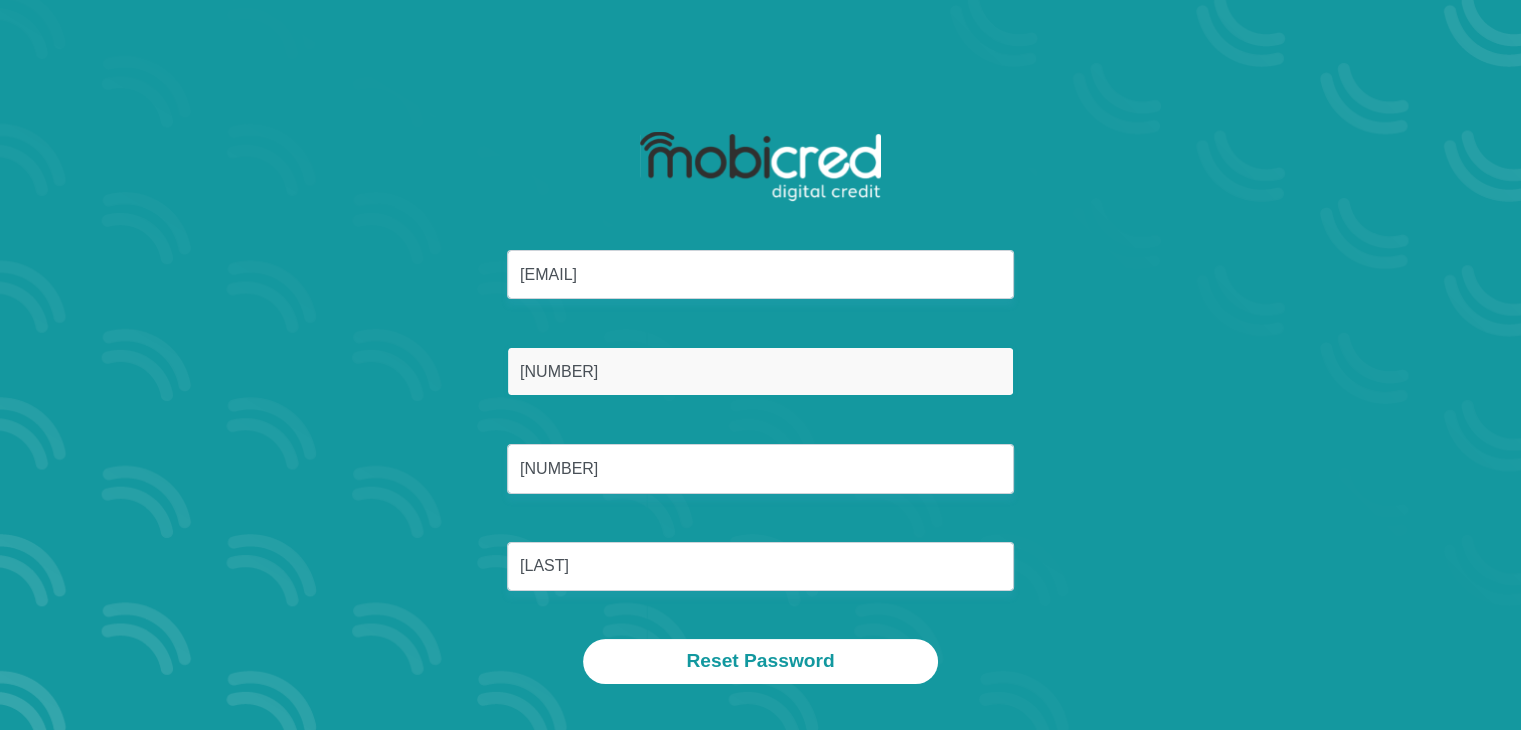 type on "0001040076083" 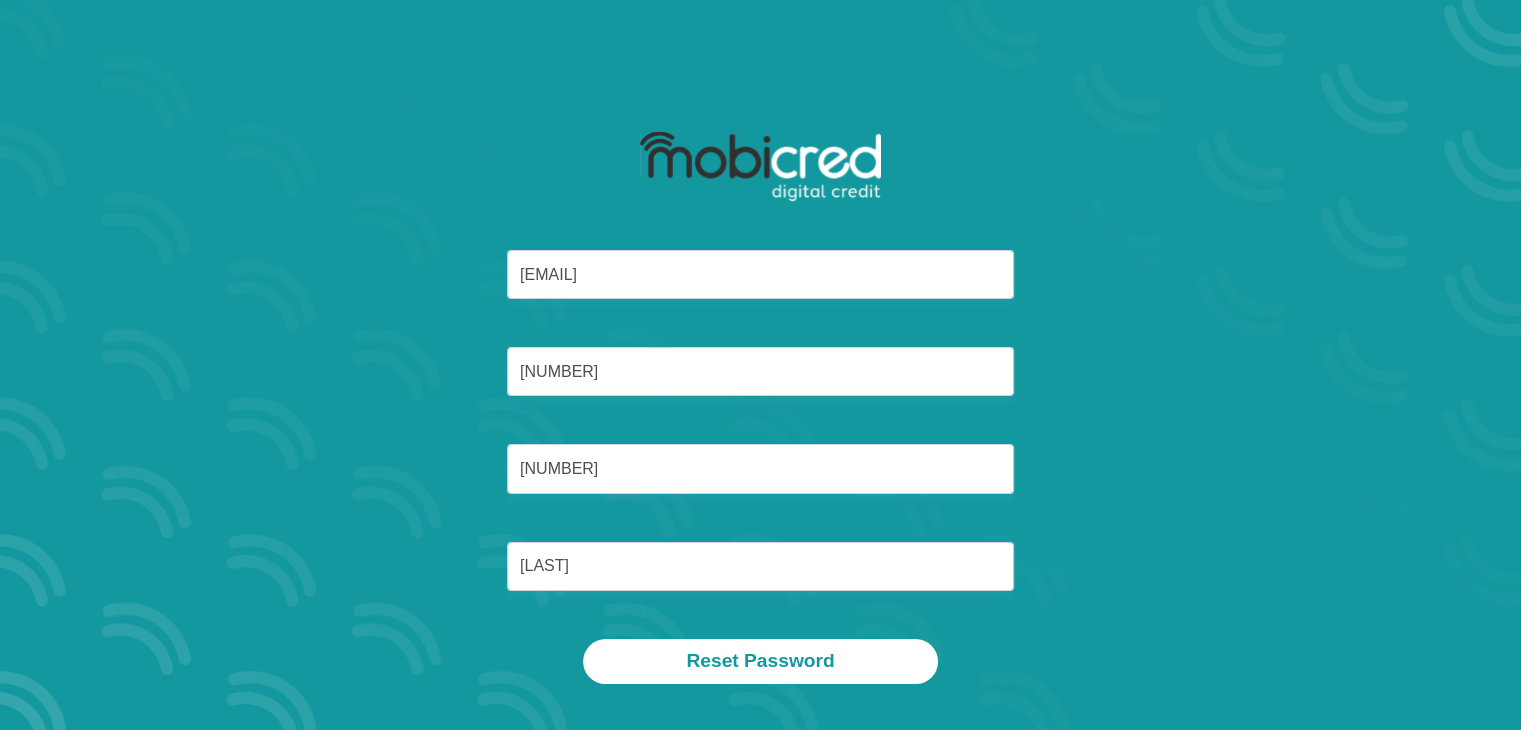 click on "larabadenhorst04@gmail.com
0001040076083
0729205038
Badenhorst" at bounding box center (761, 444) 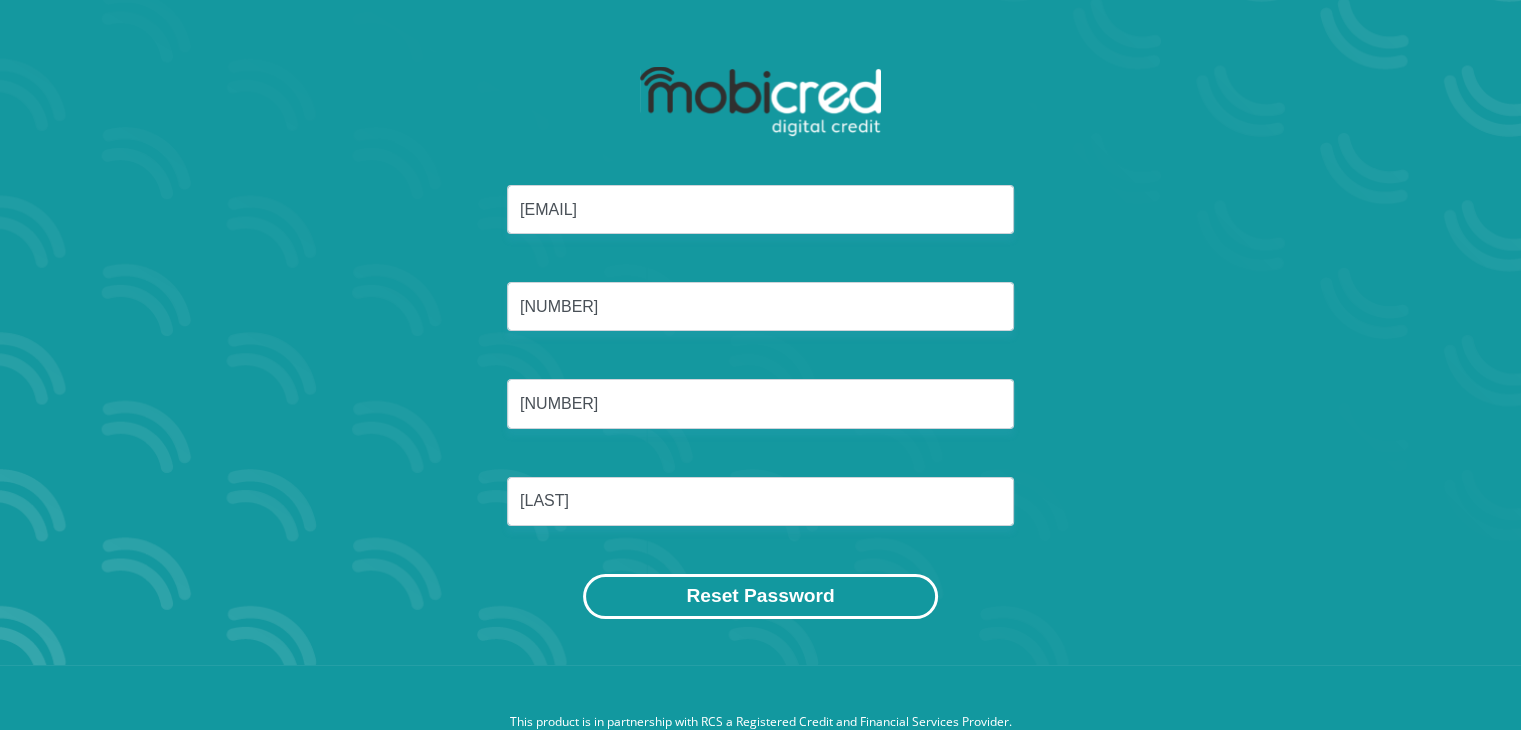 scroll, scrollTop: 100, scrollLeft: 0, axis: vertical 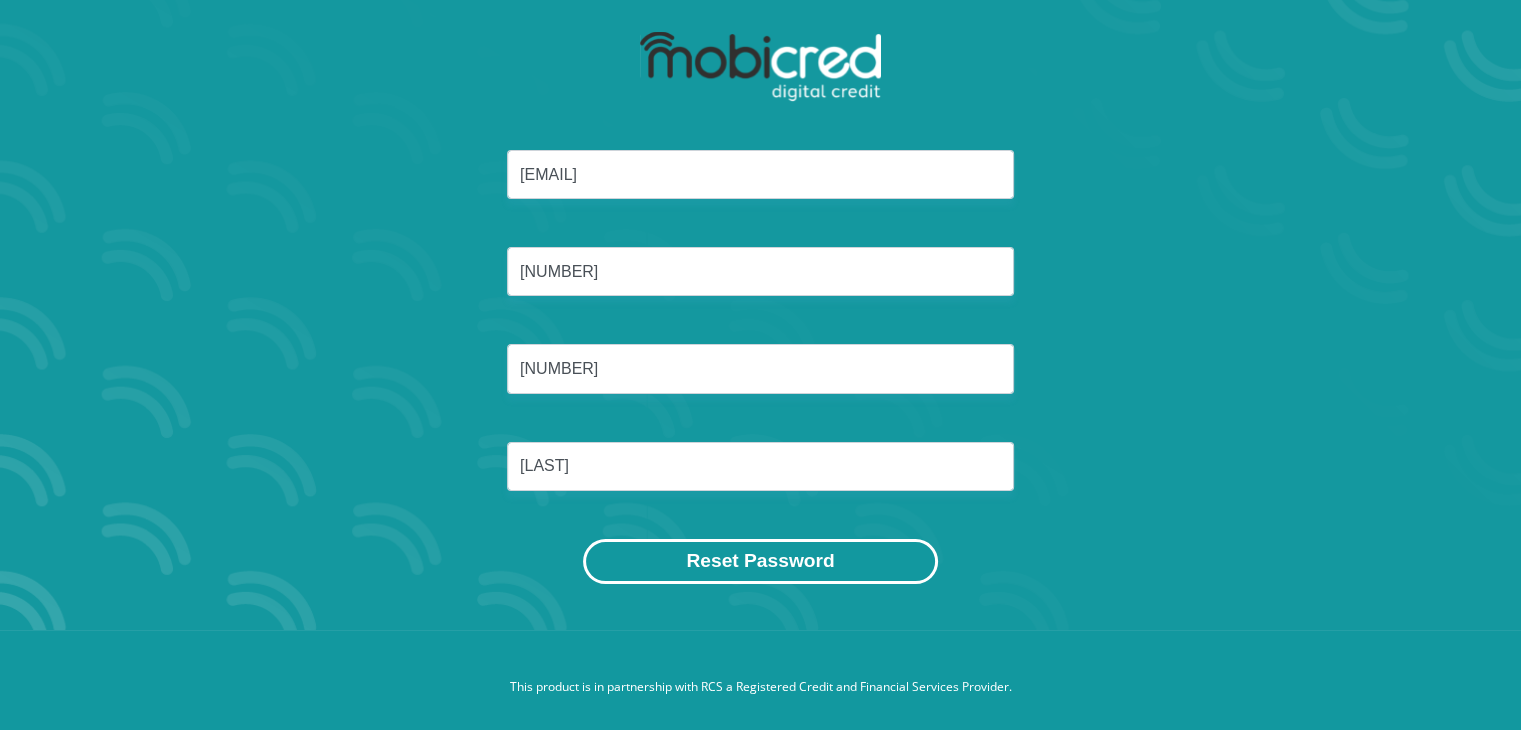 click on "Reset Password" at bounding box center (760, 561) 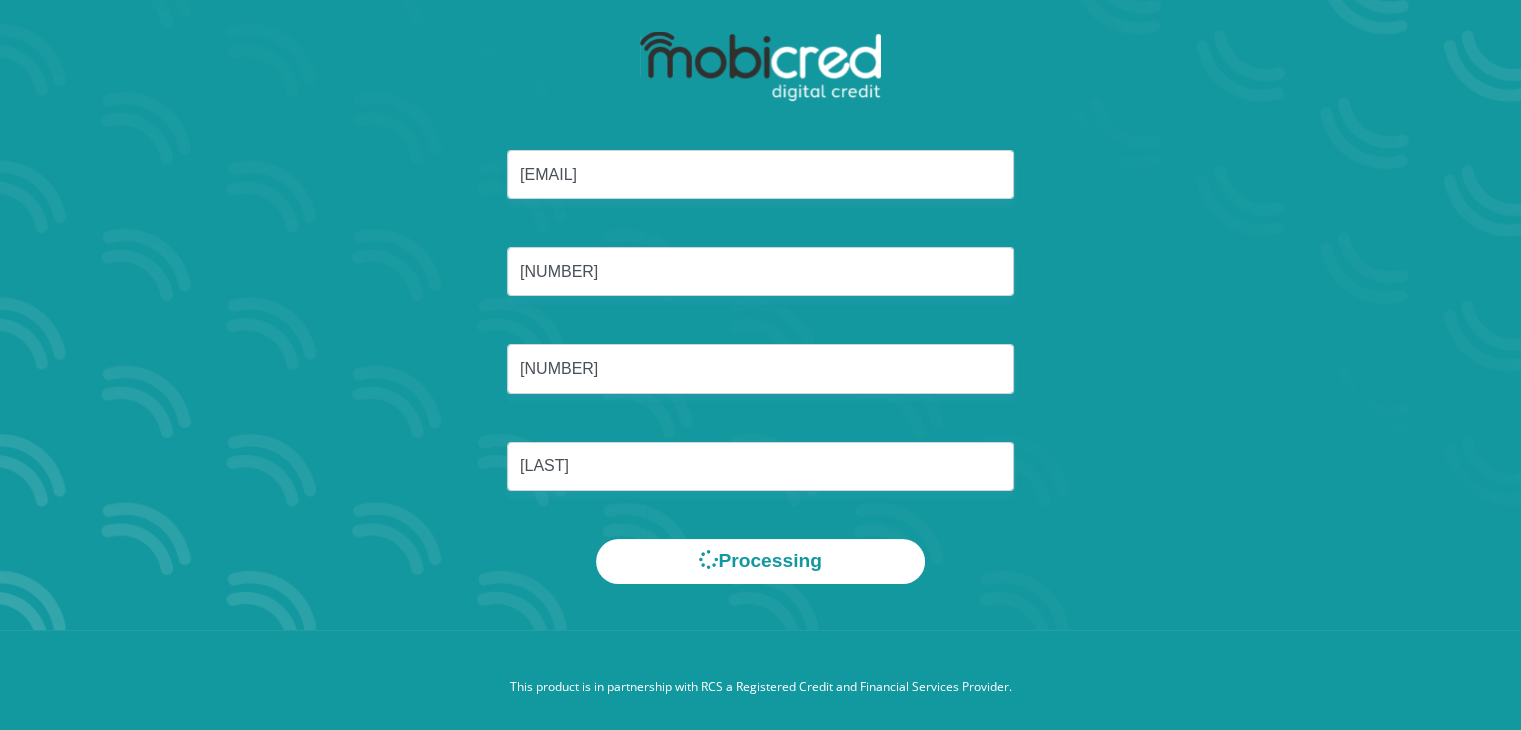 scroll, scrollTop: 0, scrollLeft: 0, axis: both 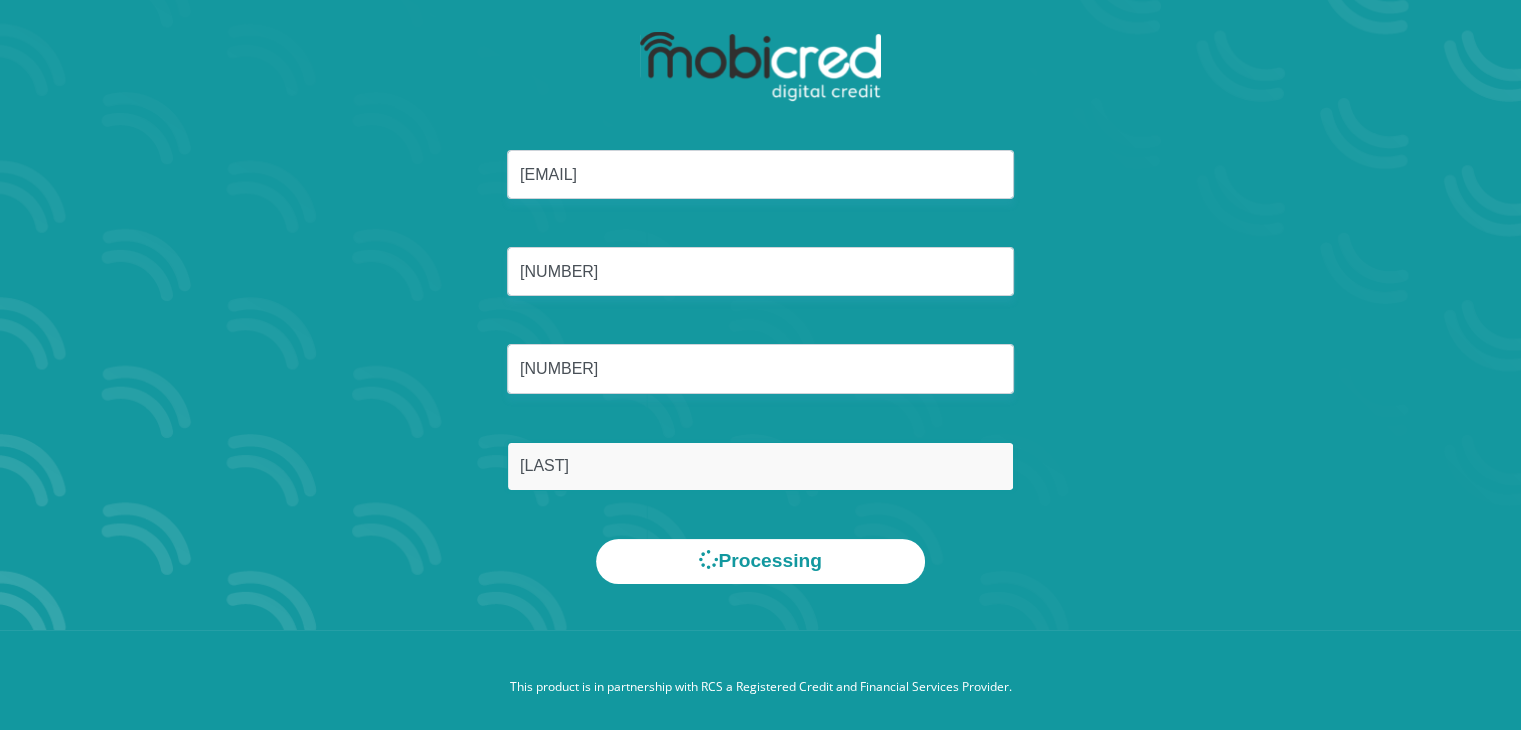 click on "Badenhorst" at bounding box center (760, 466) 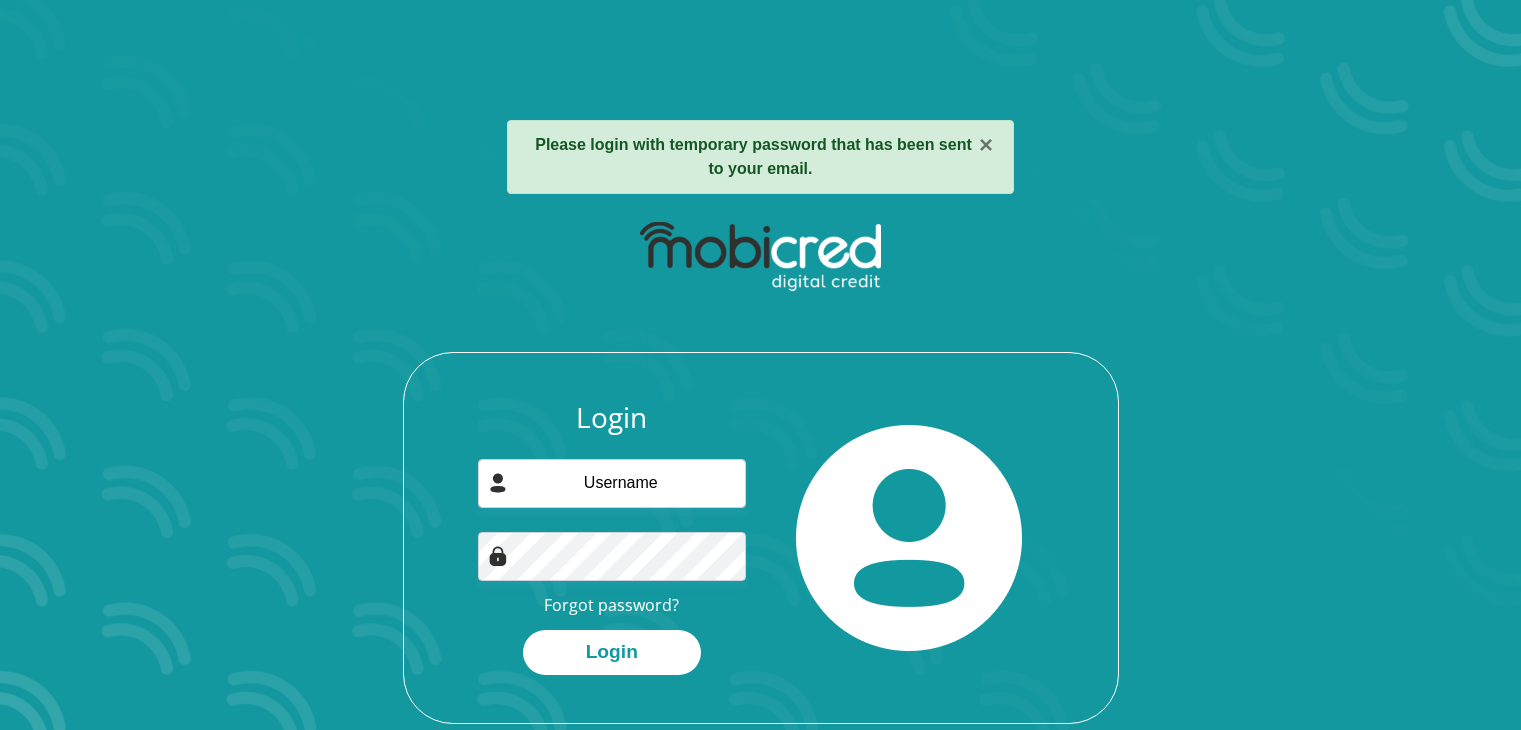 scroll, scrollTop: 0, scrollLeft: 0, axis: both 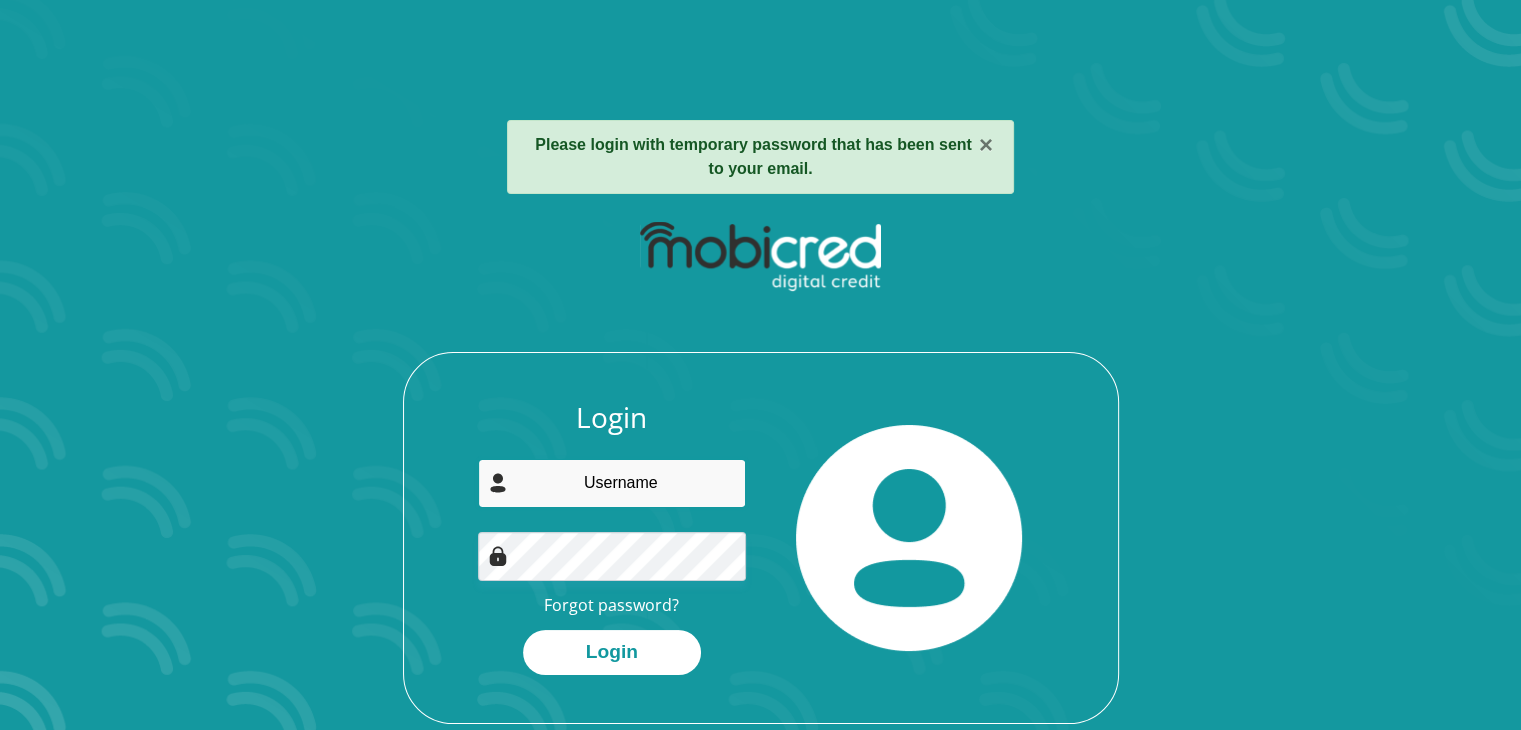 click at bounding box center [612, 483] 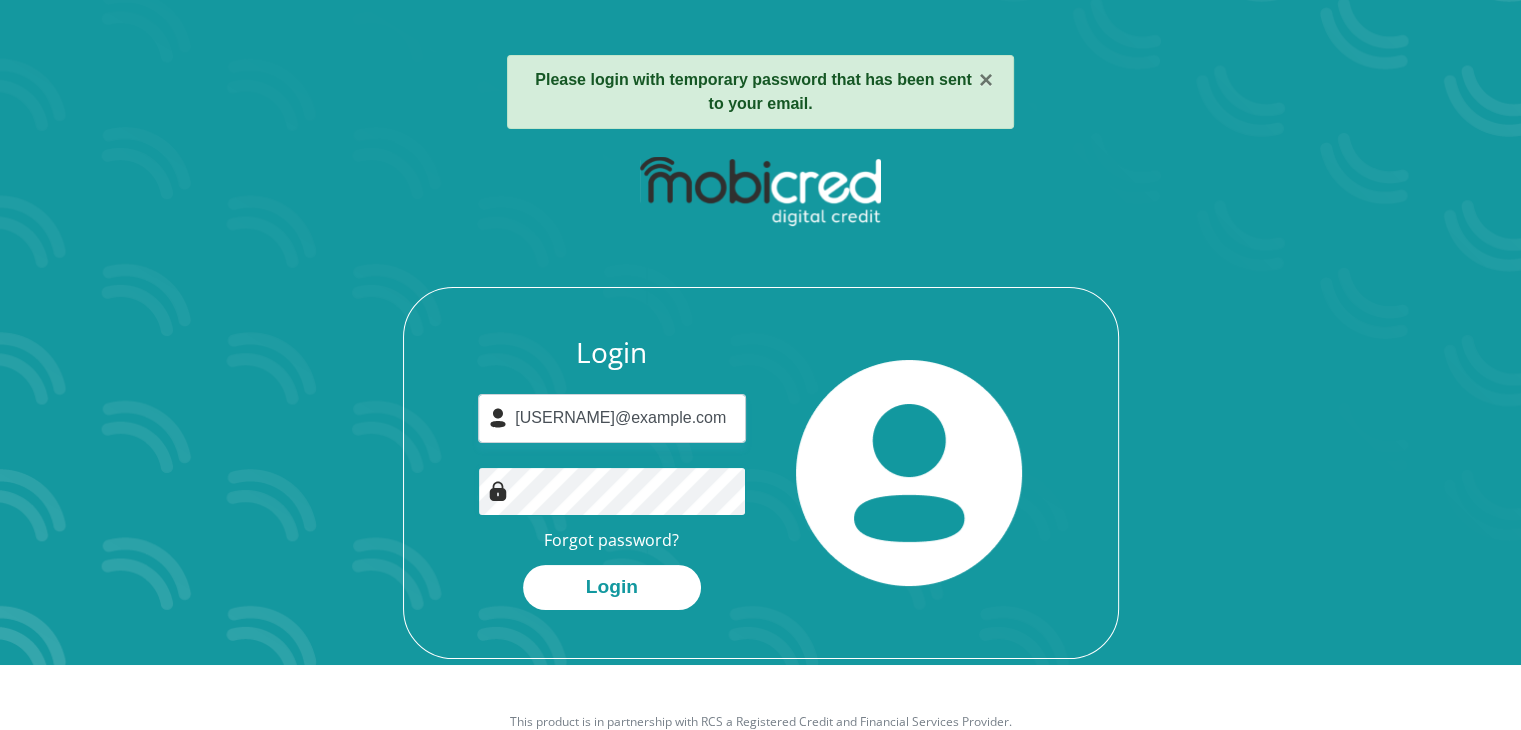 scroll, scrollTop: 100, scrollLeft: 0, axis: vertical 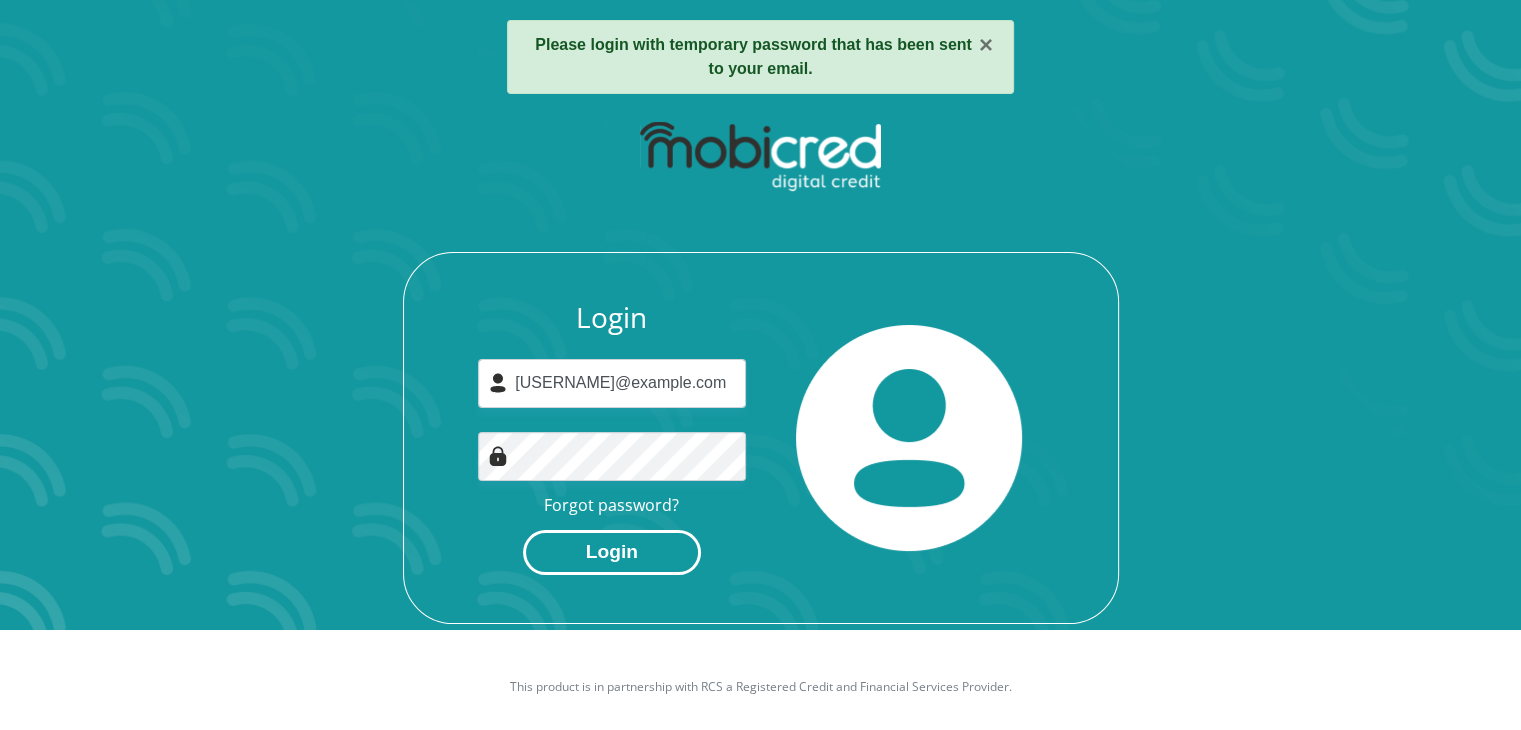 click on "Login" at bounding box center (612, 552) 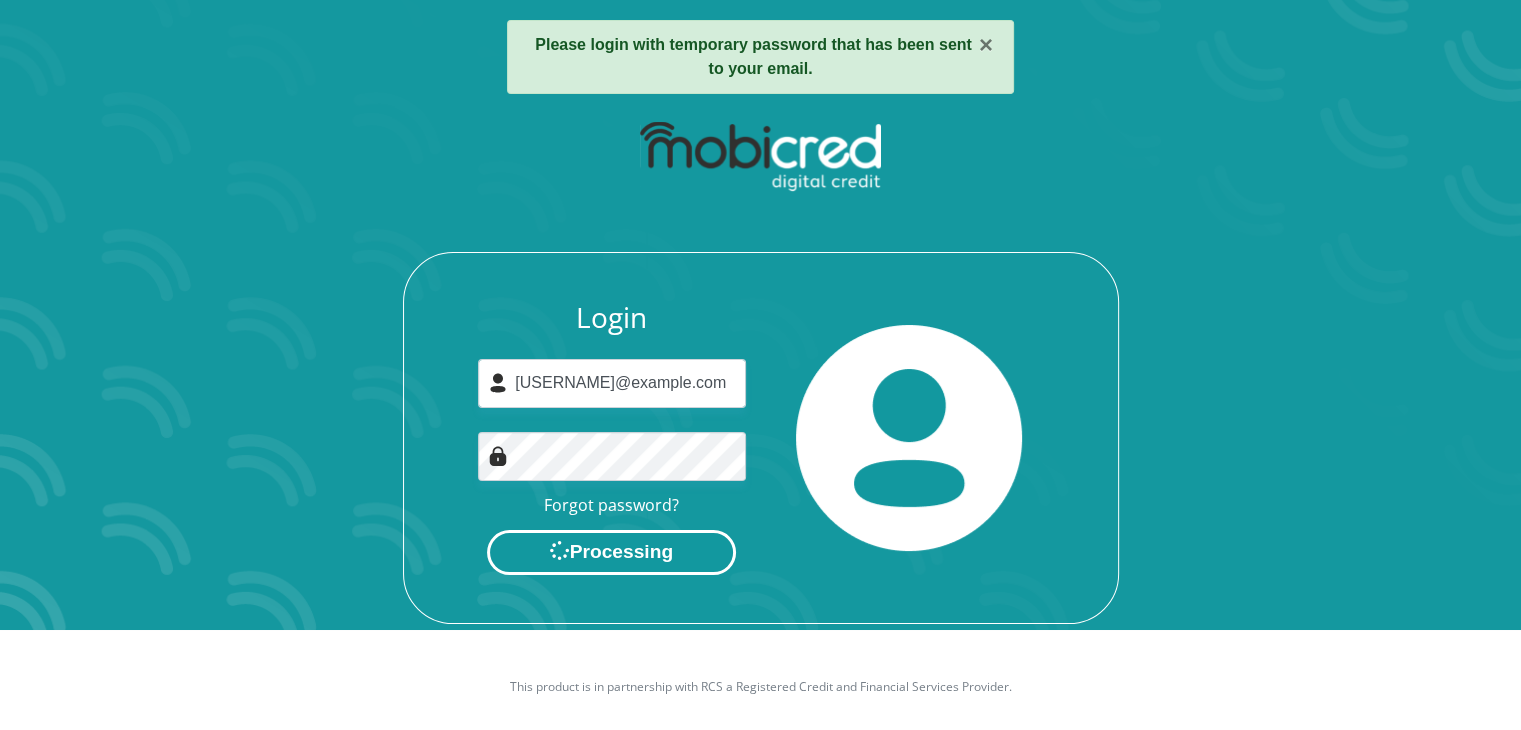 scroll, scrollTop: 0, scrollLeft: 0, axis: both 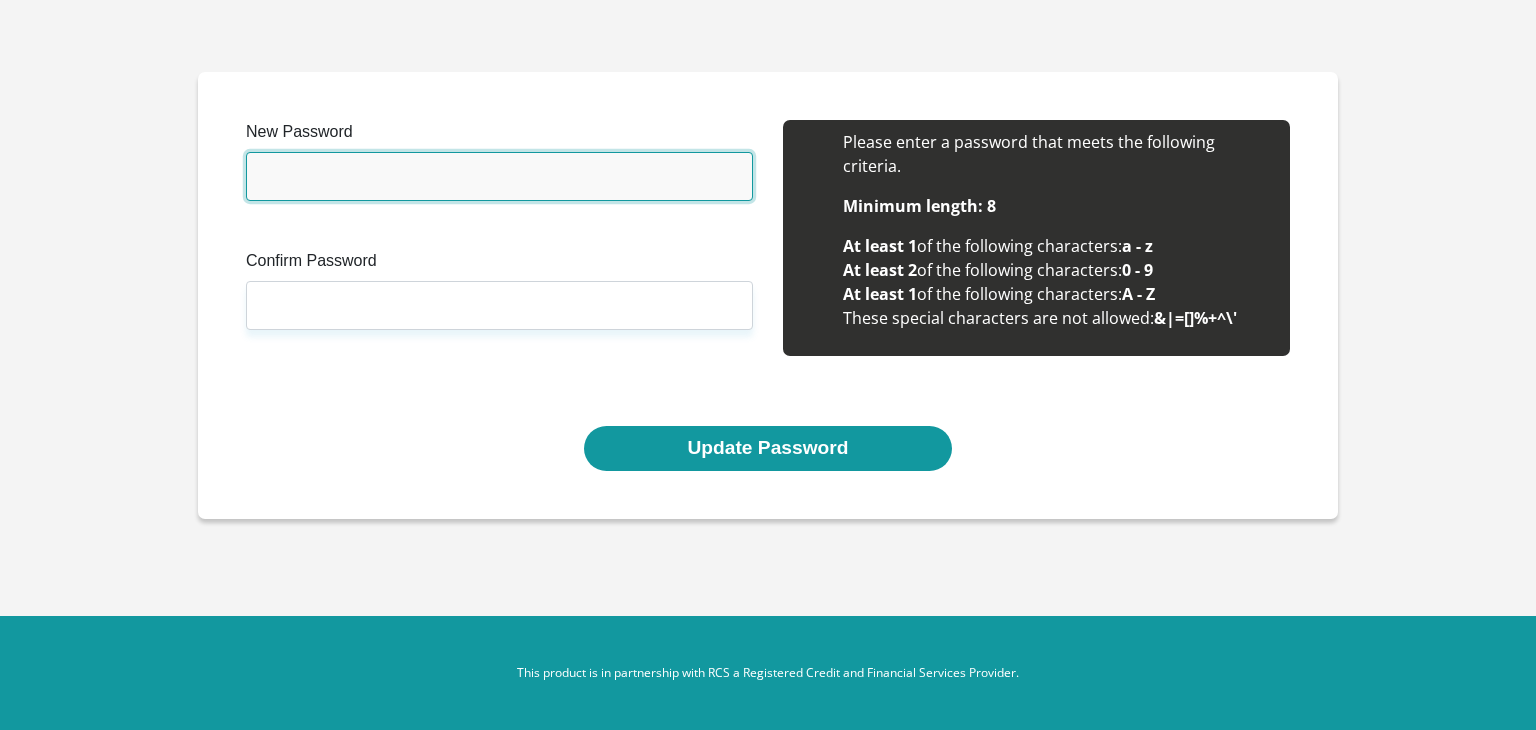 click on "New Password" at bounding box center (499, 176) 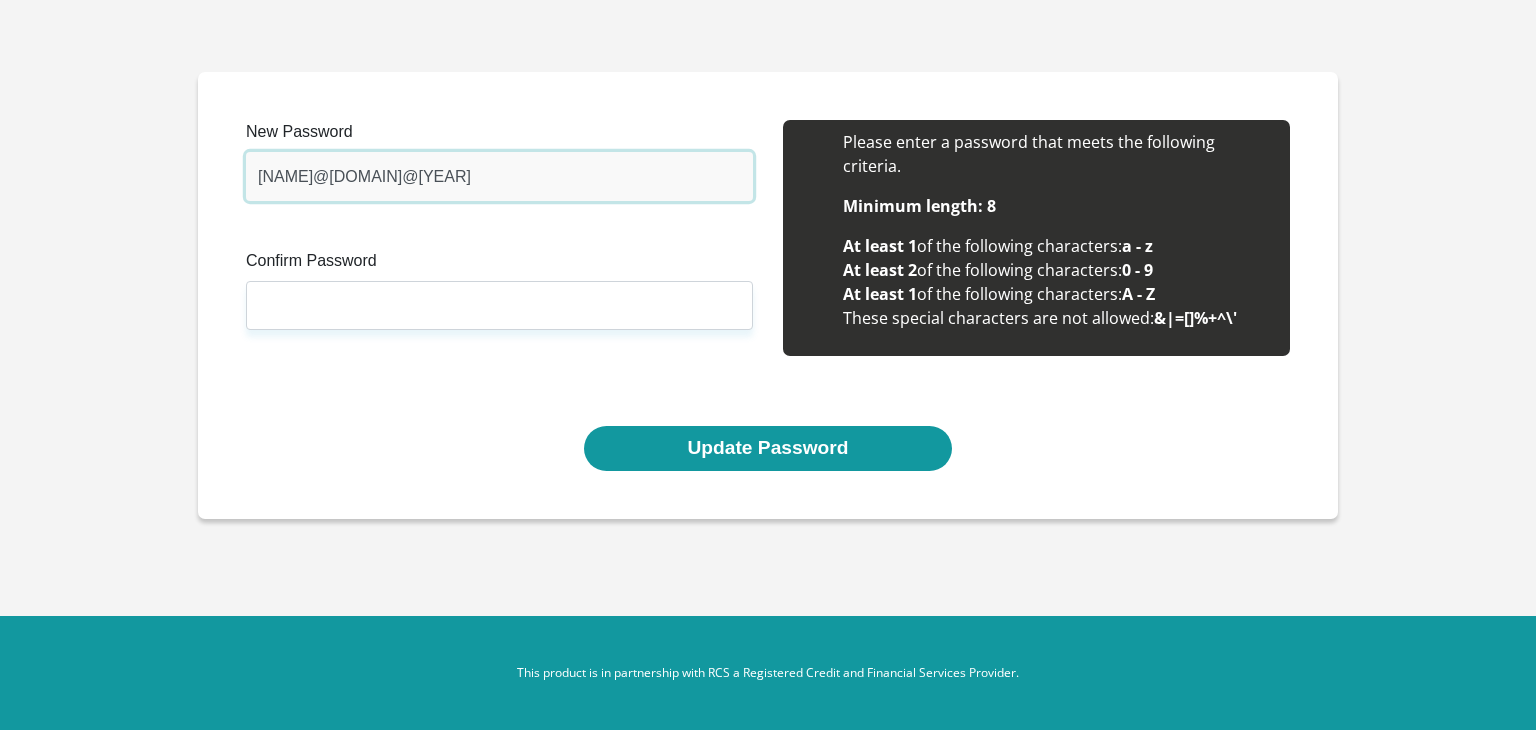 type on "[NAME]@[DOMAIN]@[YEAR]" 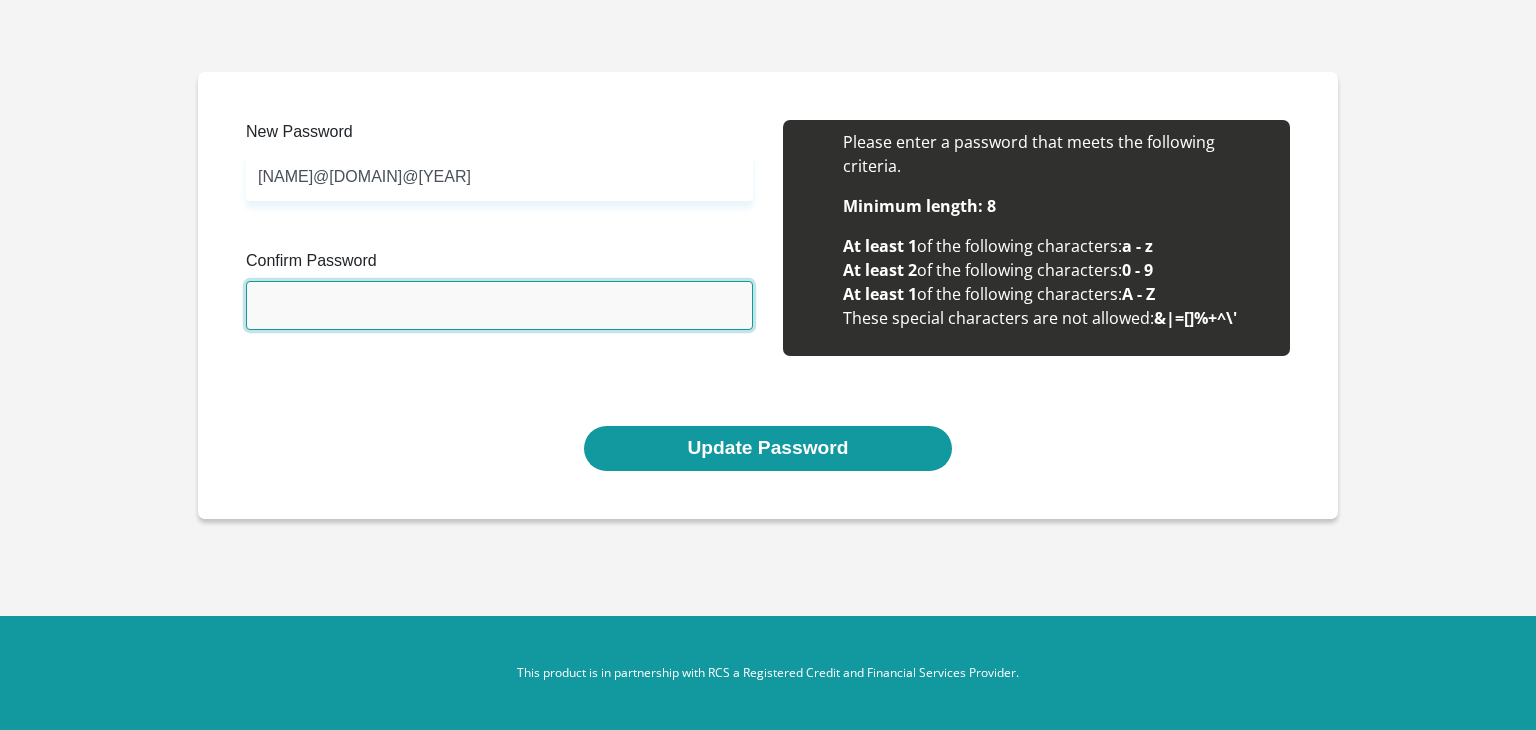 click on "Confirm Password" at bounding box center (499, 305) 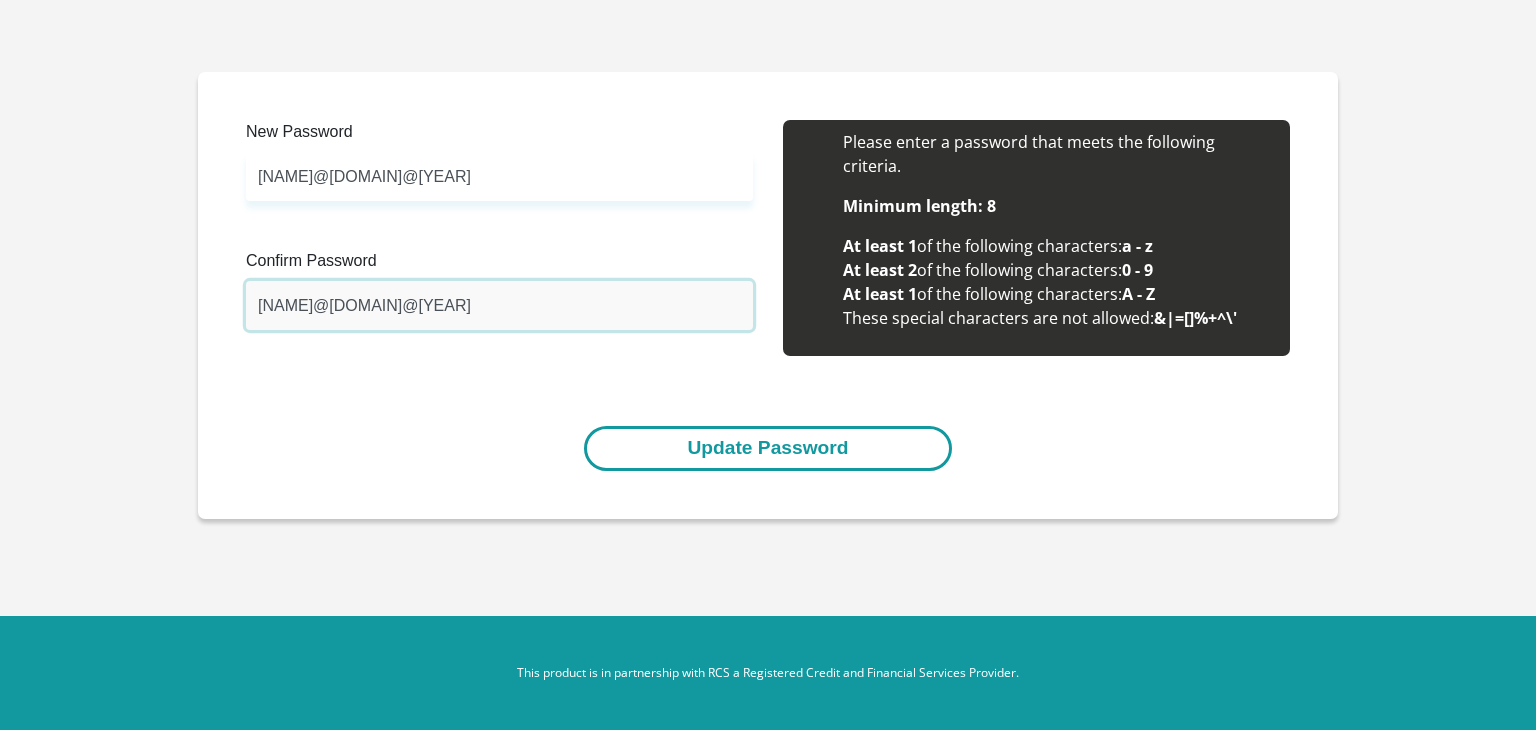 type on "[NAME]@[DOMAIN]@[YEAR]" 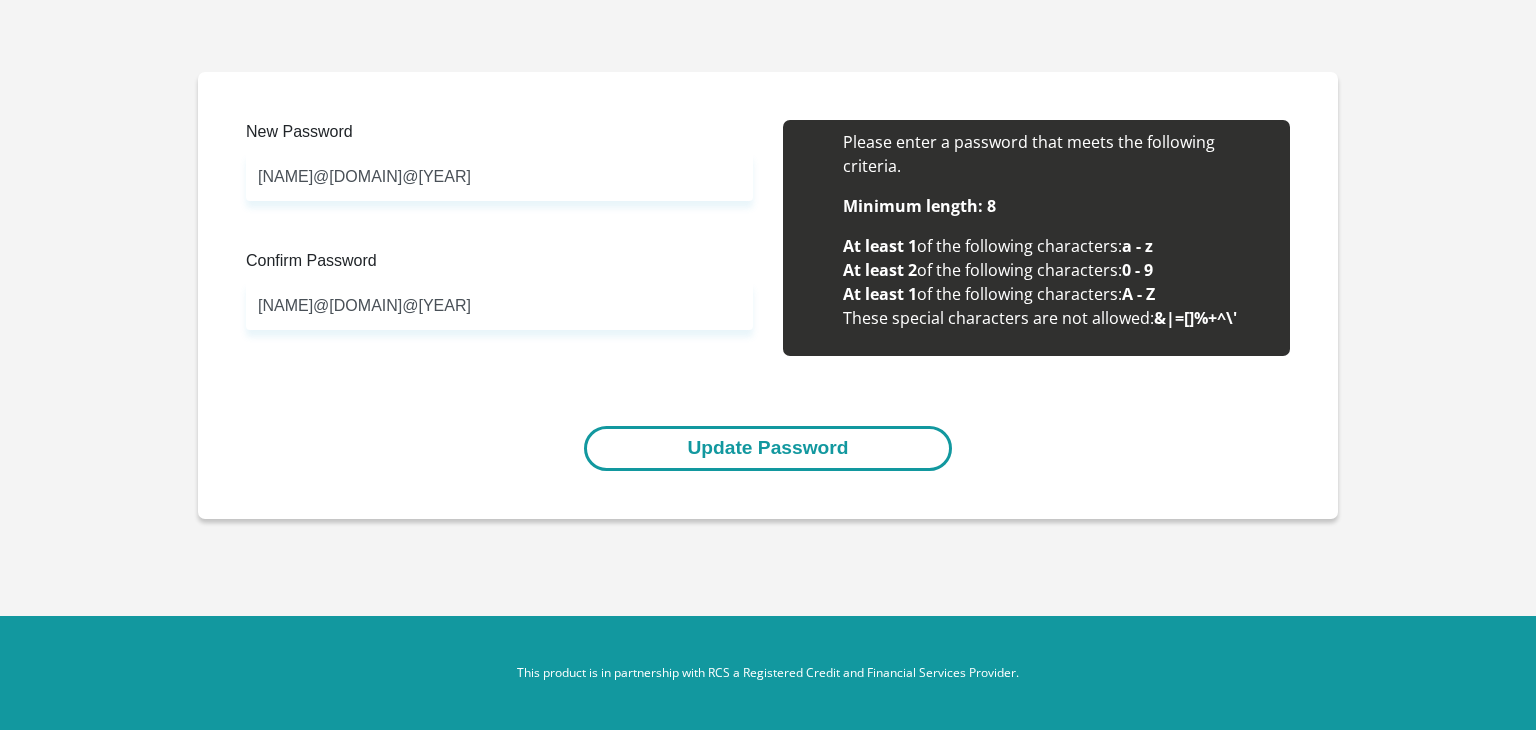 click on "Update Password" at bounding box center [767, 448] 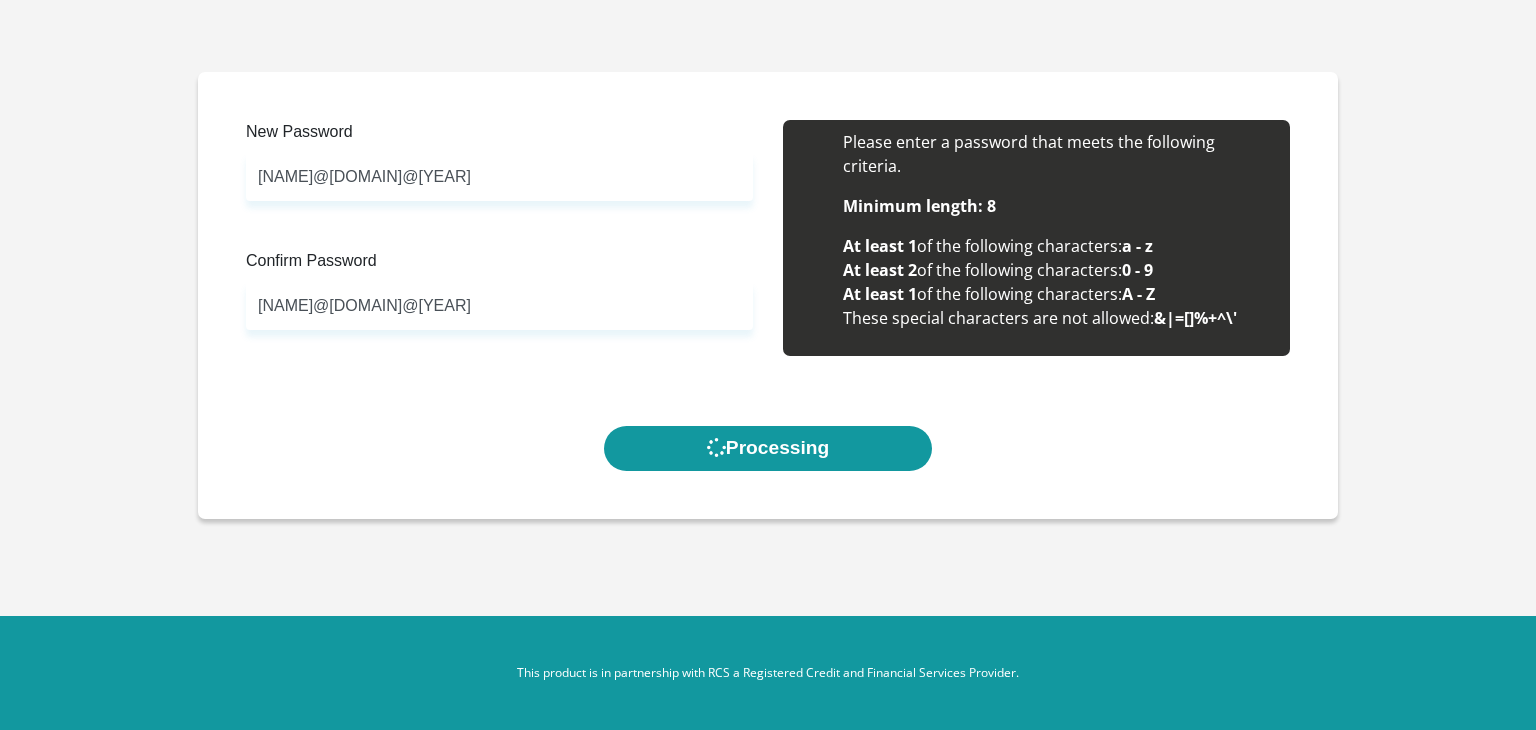 scroll, scrollTop: 0, scrollLeft: 0, axis: both 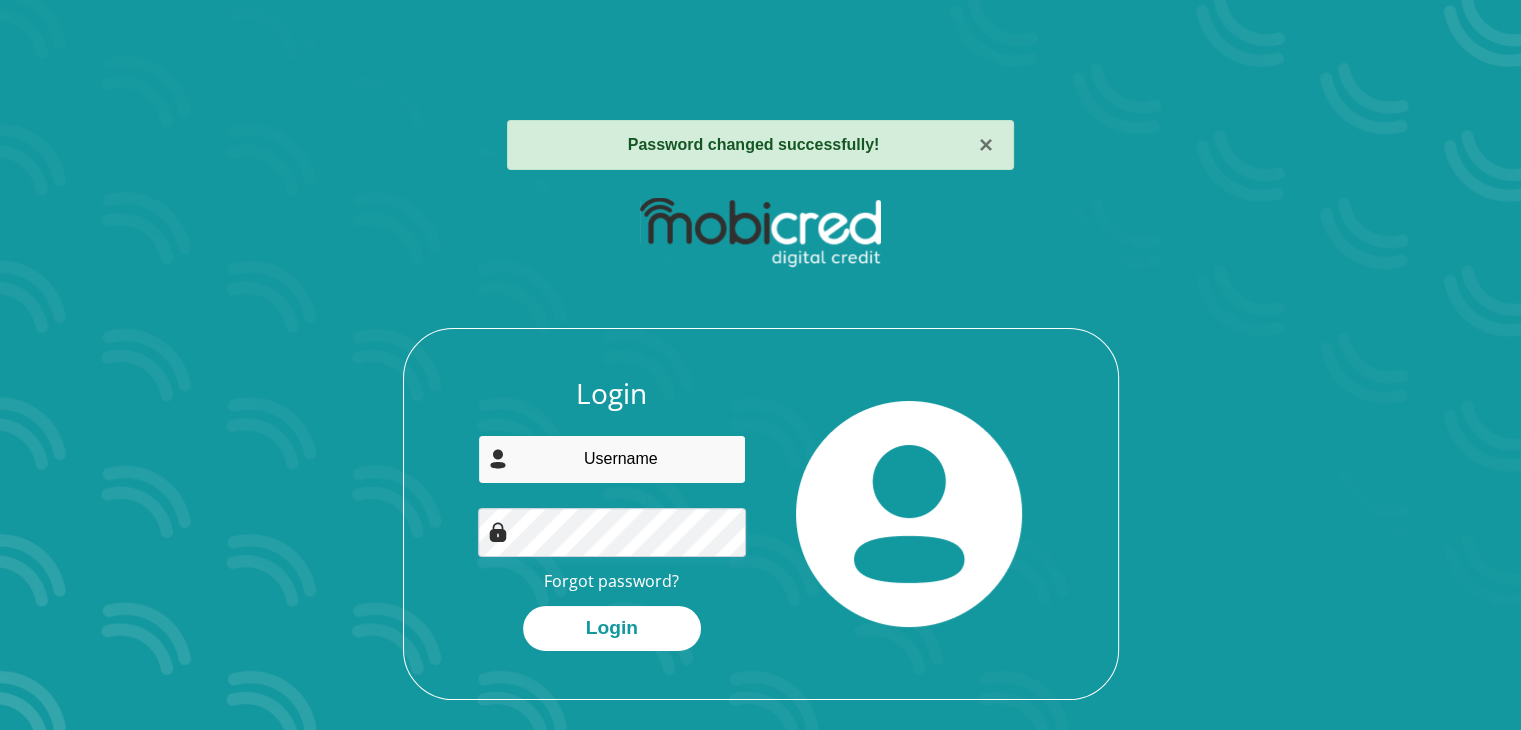 click at bounding box center (612, 459) 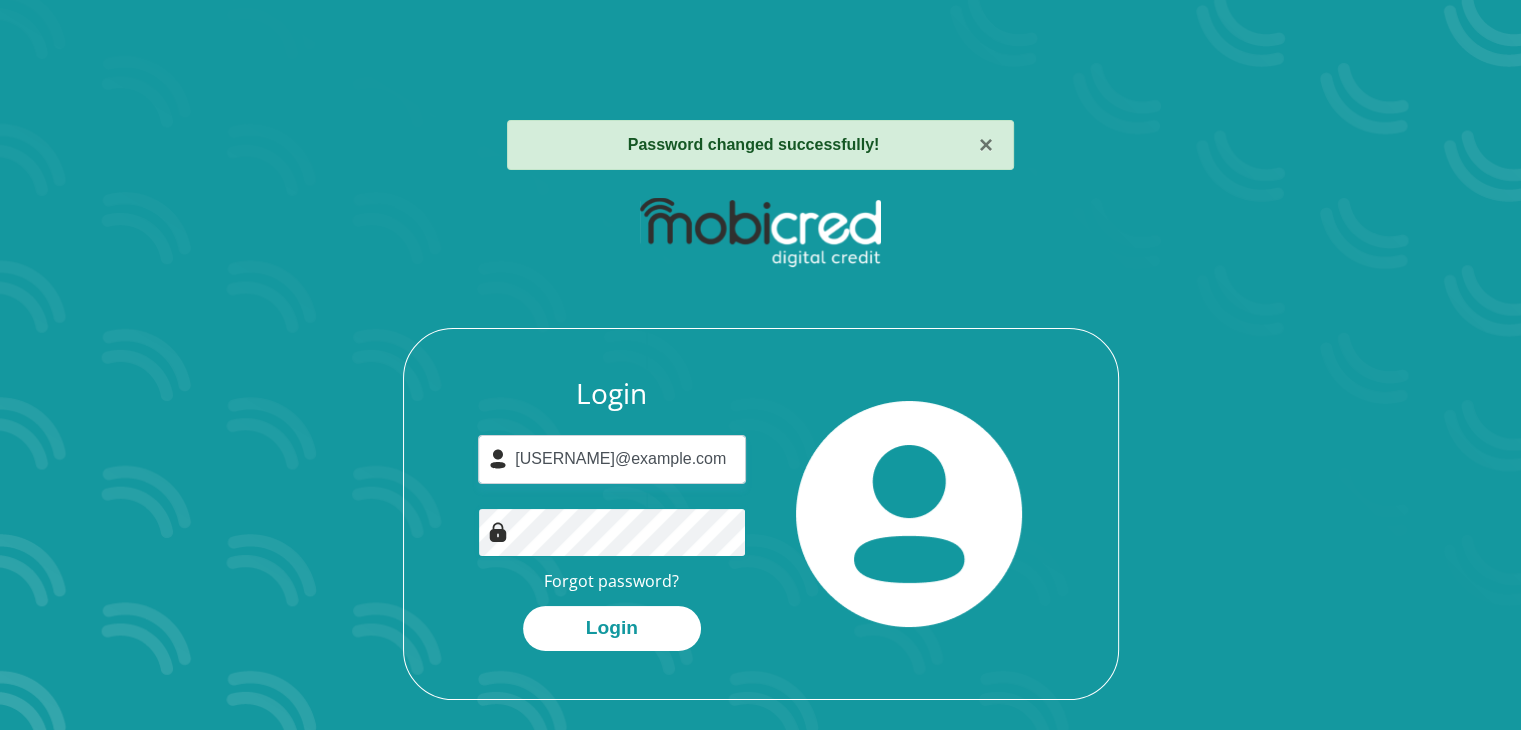 click on "Login" at bounding box center [612, 628] 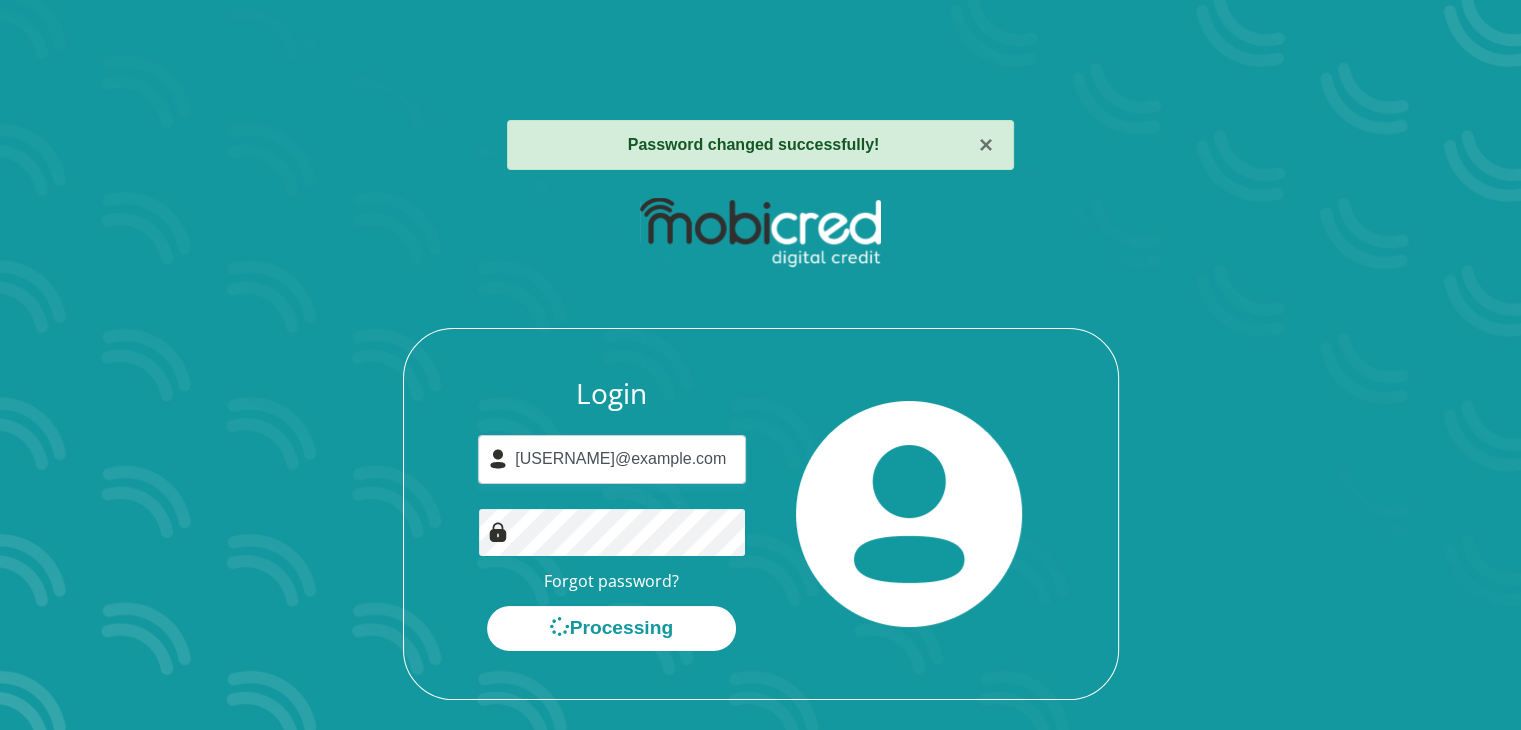 scroll, scrollTop: 0, scrollLeft: 0, axis: both 